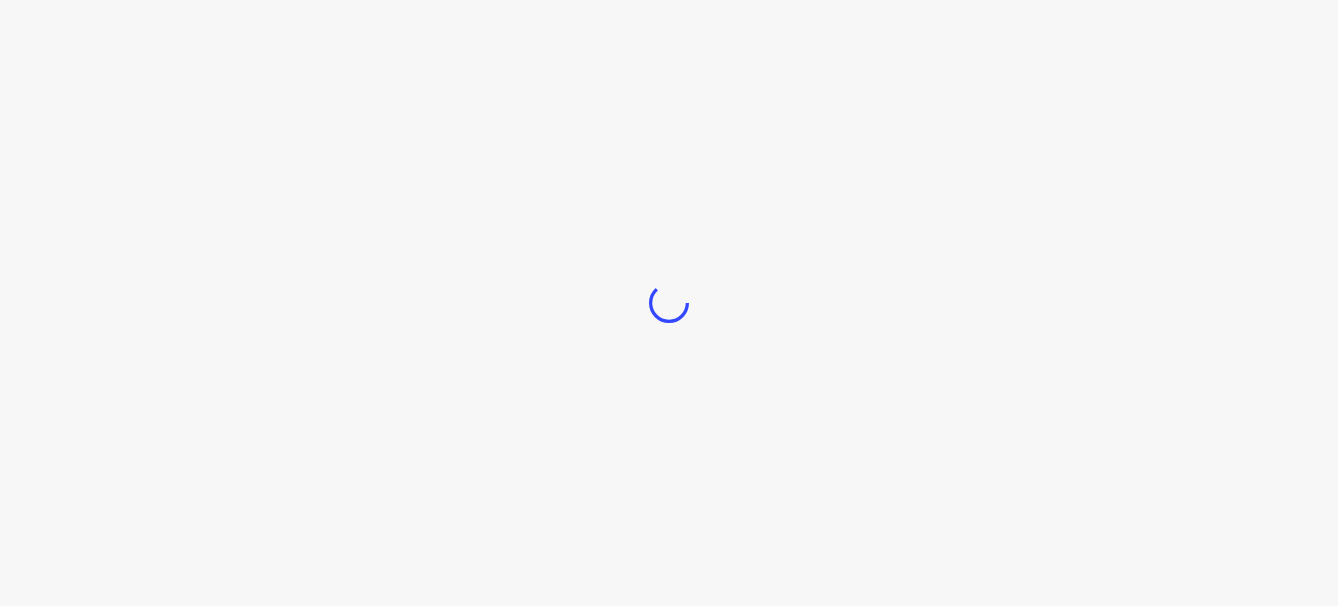 scroll, scrollTop: 0, scrollLeft: 0, axis: both 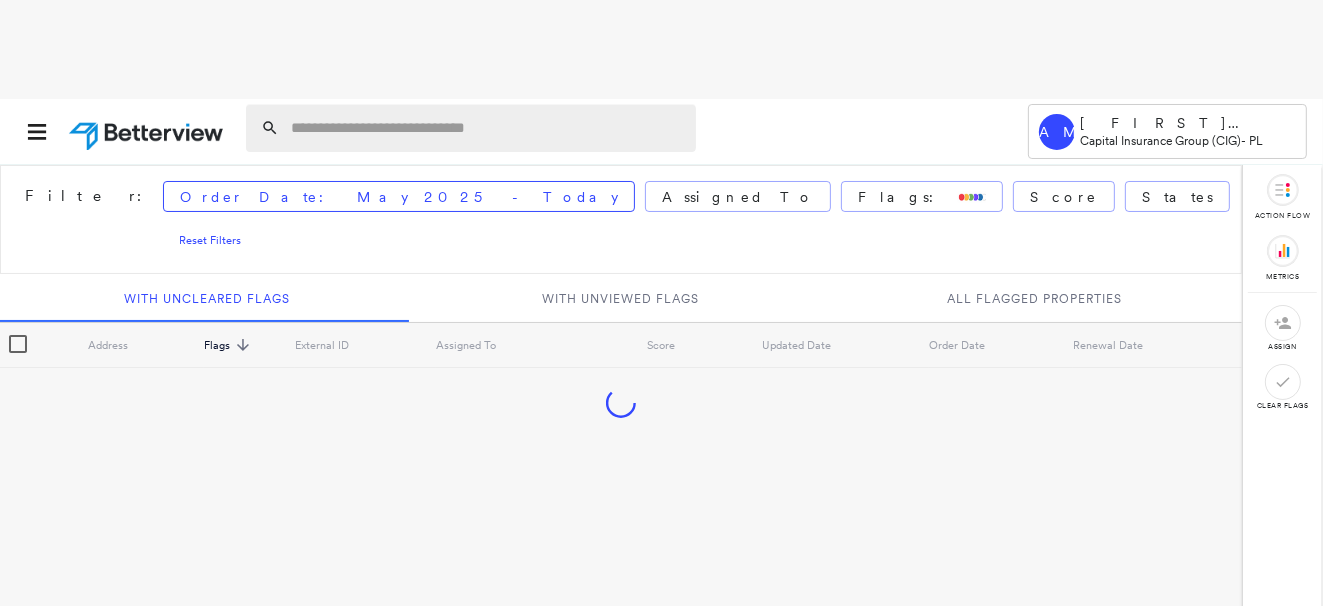 click at bounding box center (487, 128) 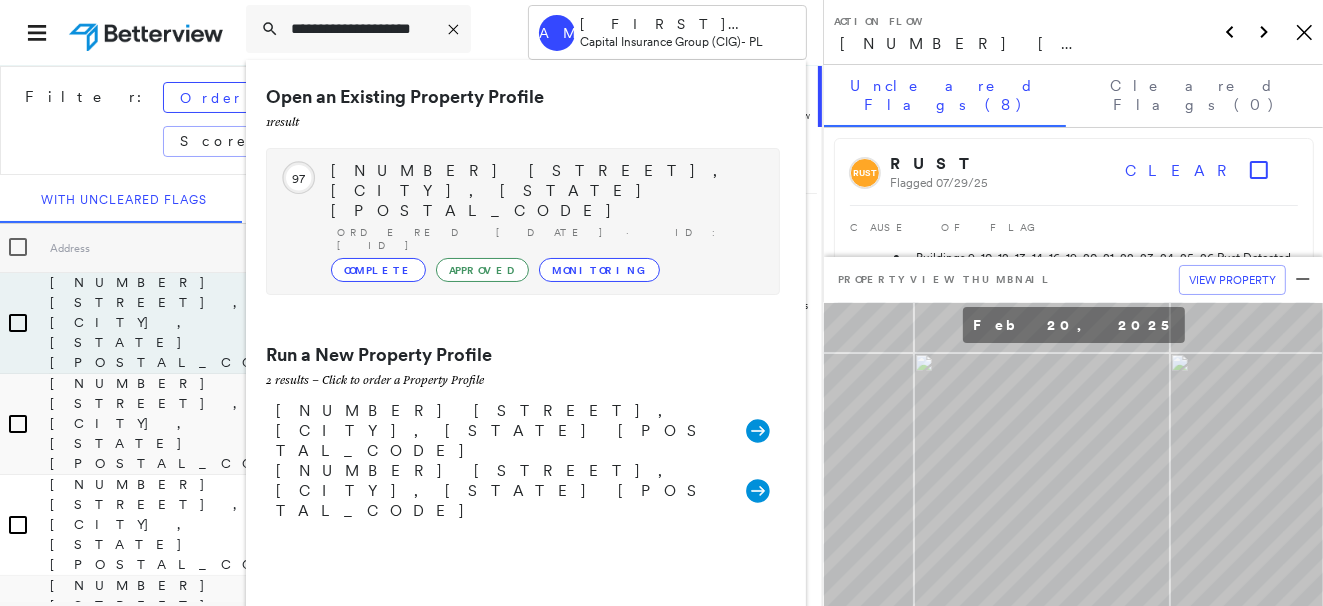 type on "**********" 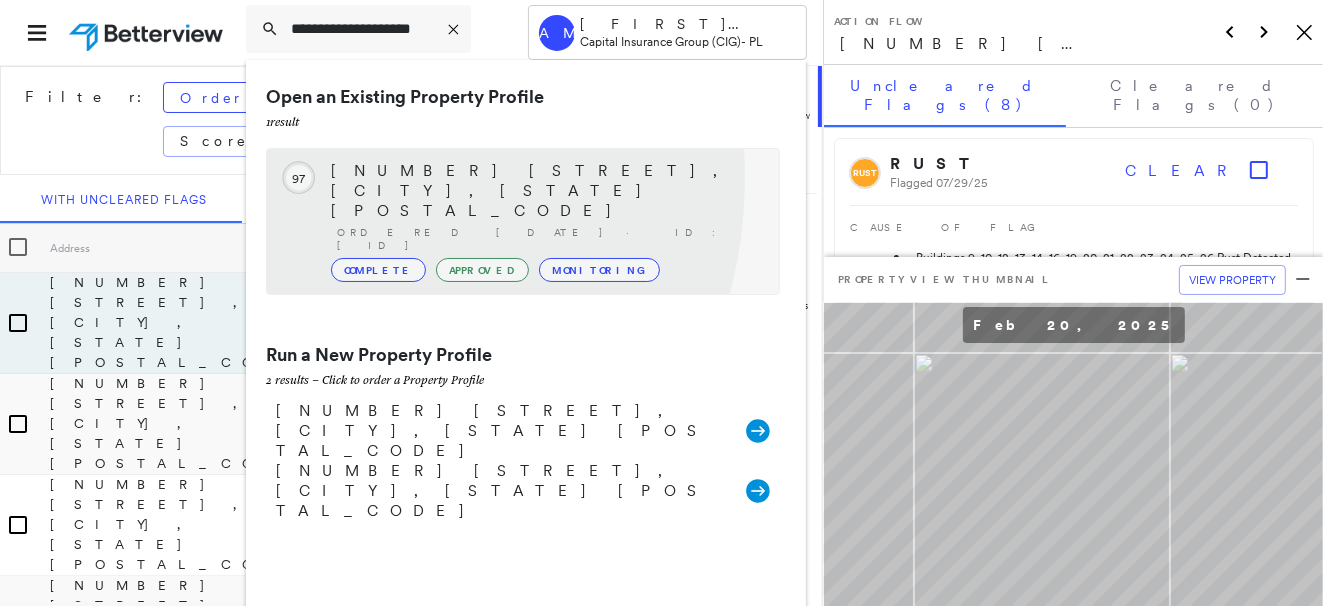 click on "97" 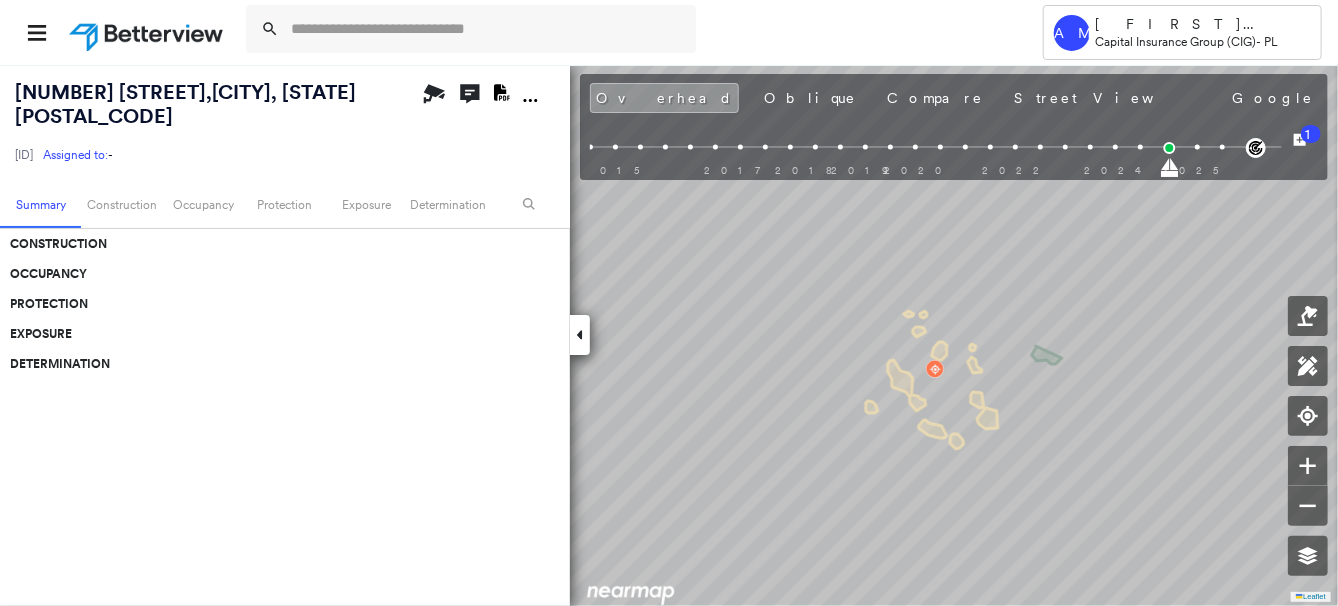 scroll, scrollTop: 0, scrollLeft: 0, axis: both 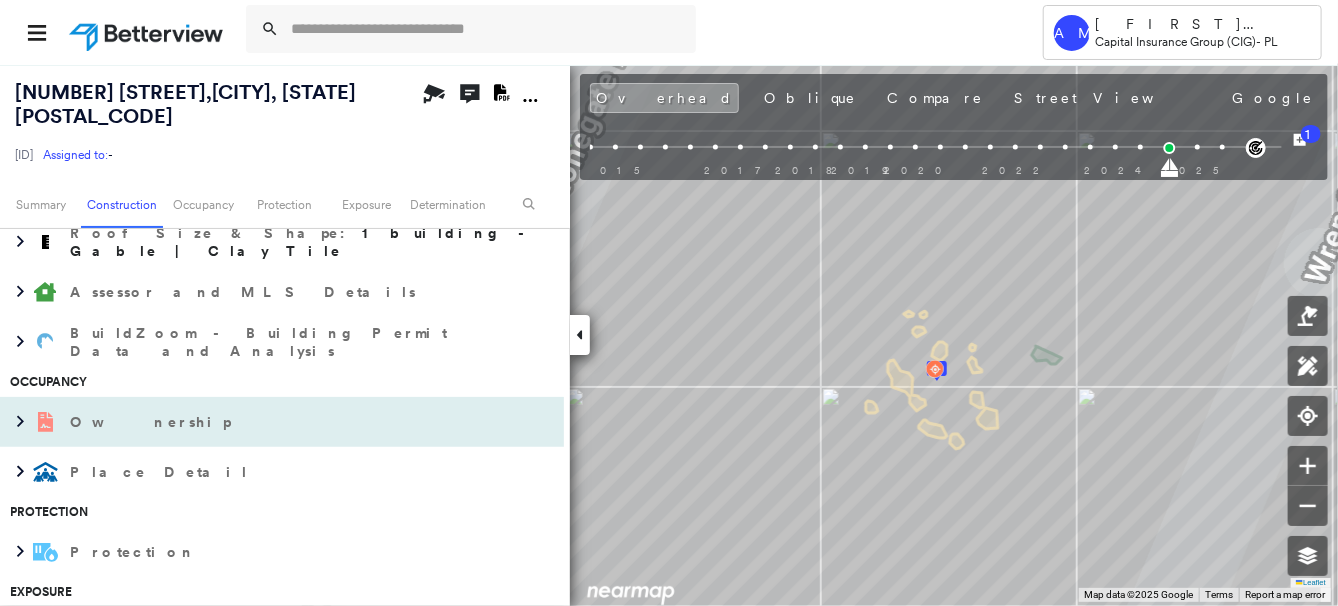 click on "Ownership" at bounding box center (152, 422) 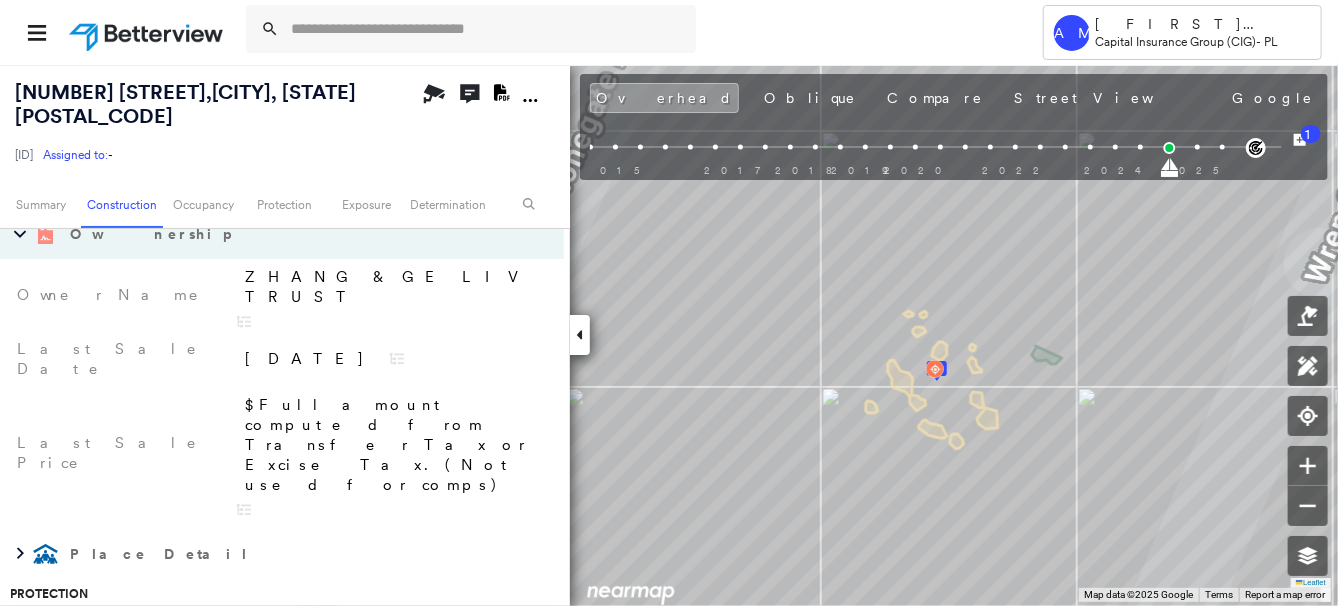scroll, scrollTop: 800, scrollLeft: 0, axis: vertical 